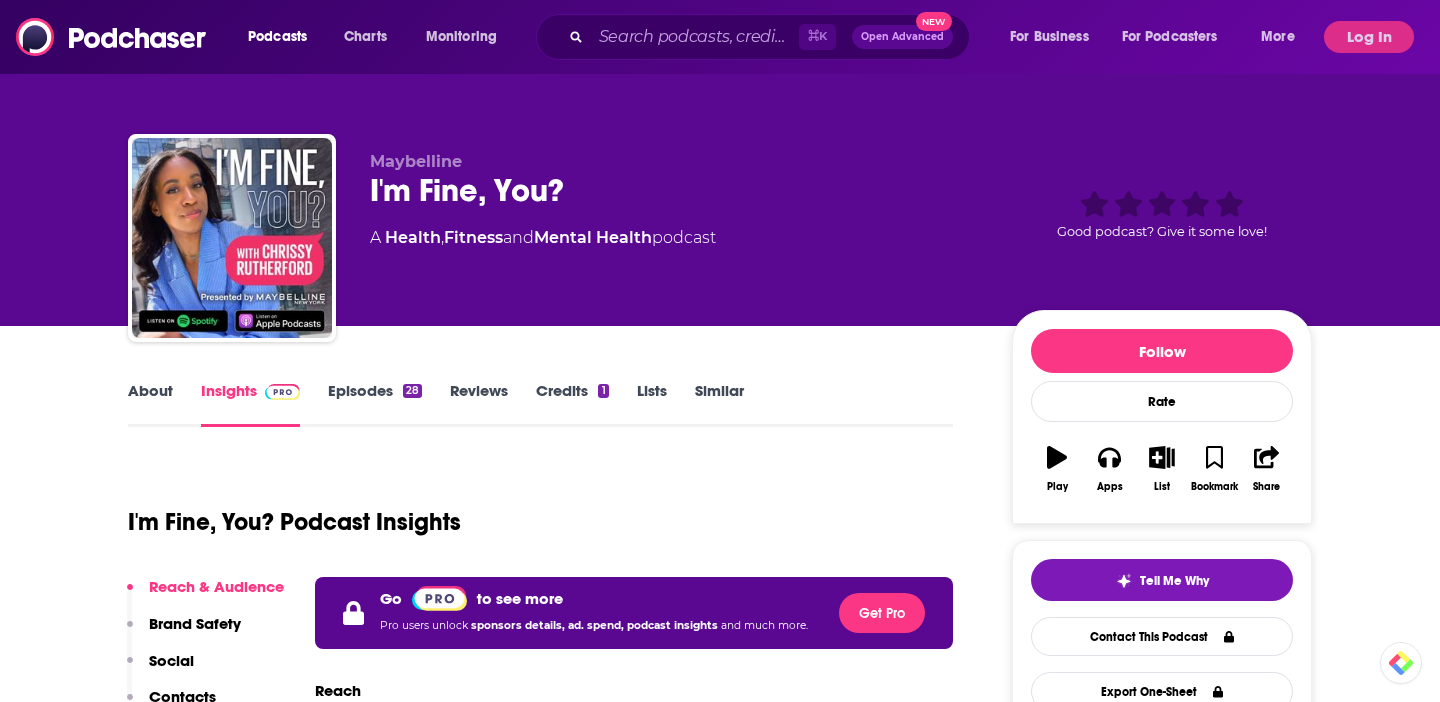 scroll, scrollTop: 0, scrollLeft: 0, axis: both 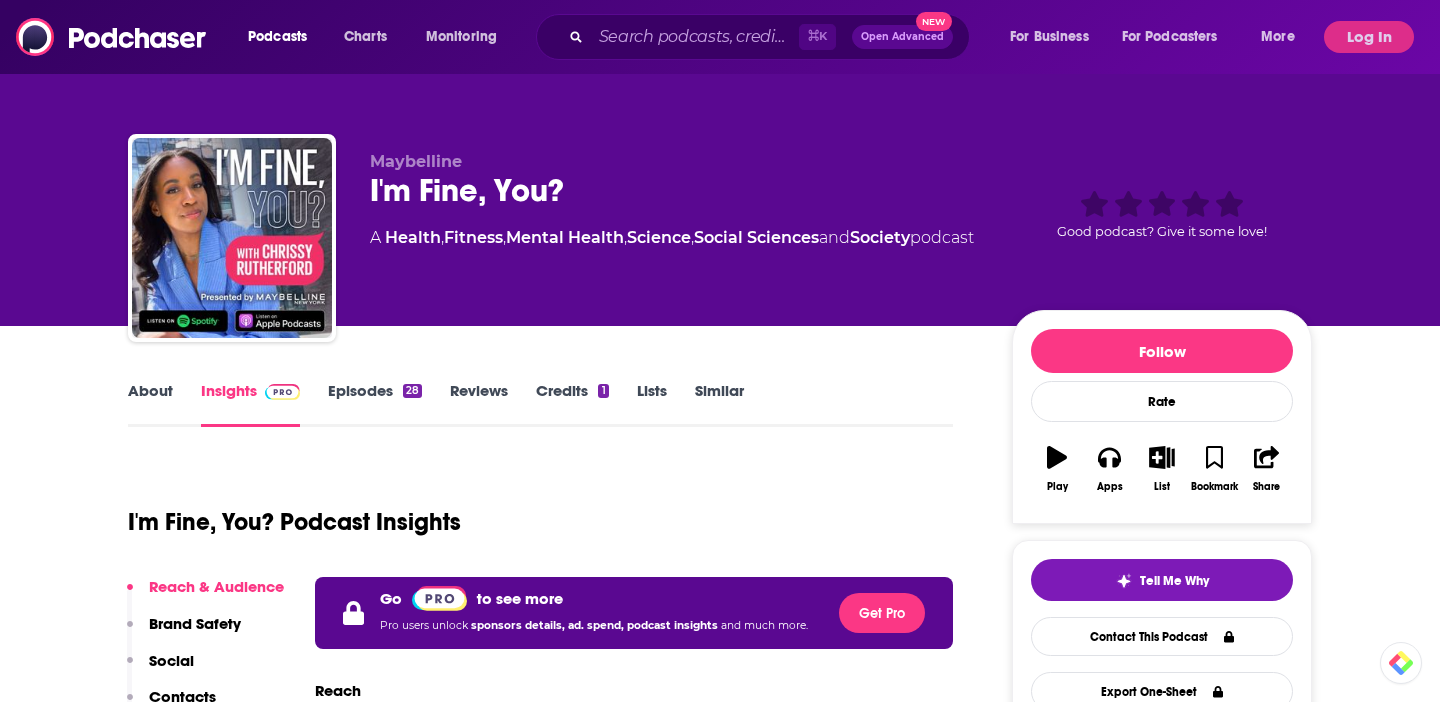 click on "Log In" at bounding box center (1369, 37) 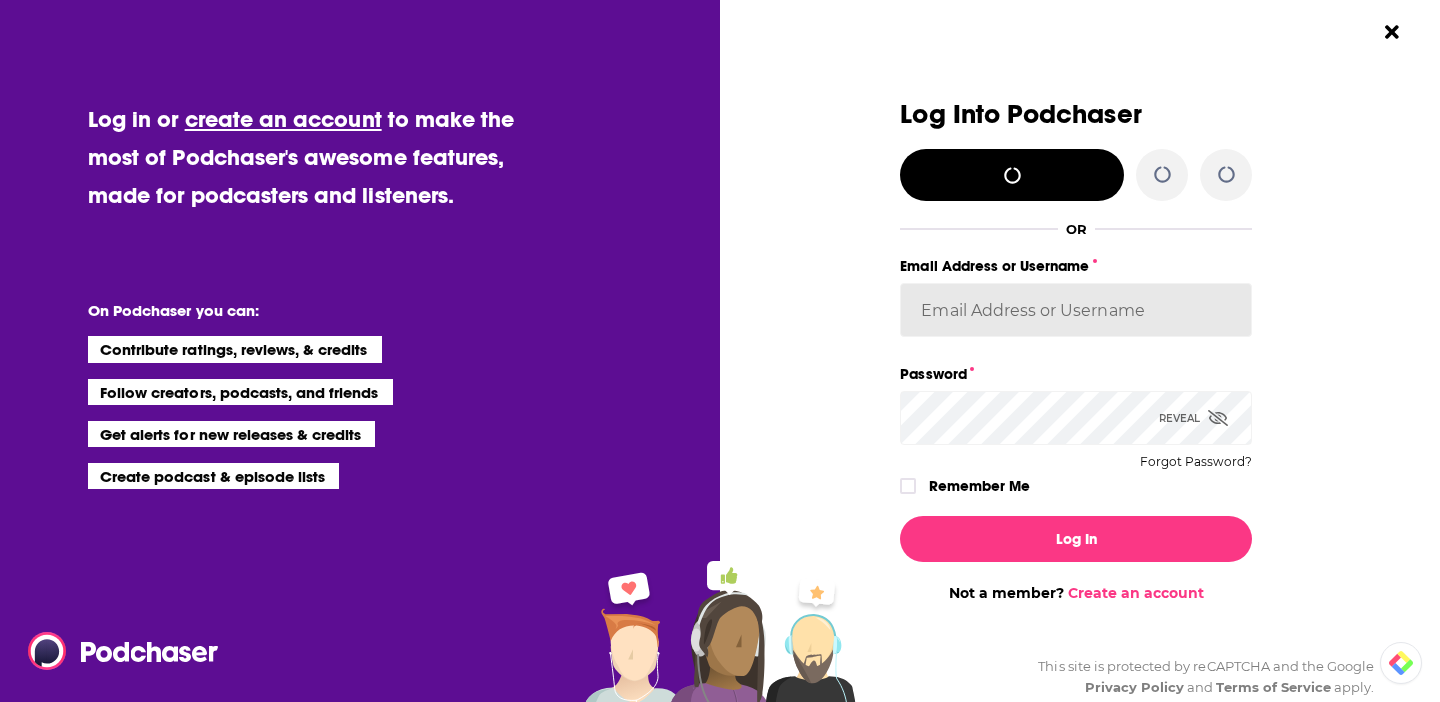 type 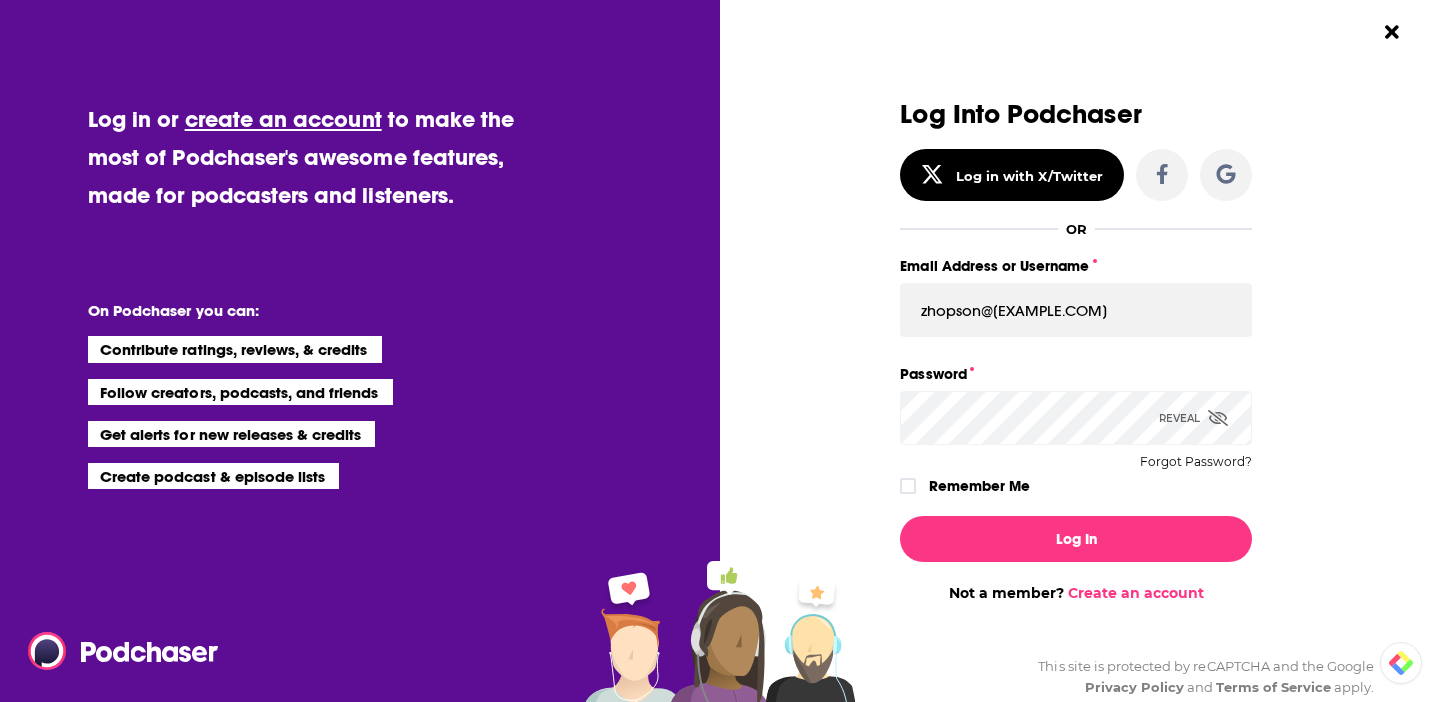 click on "Remember Me" at bounding box center [979, 486] 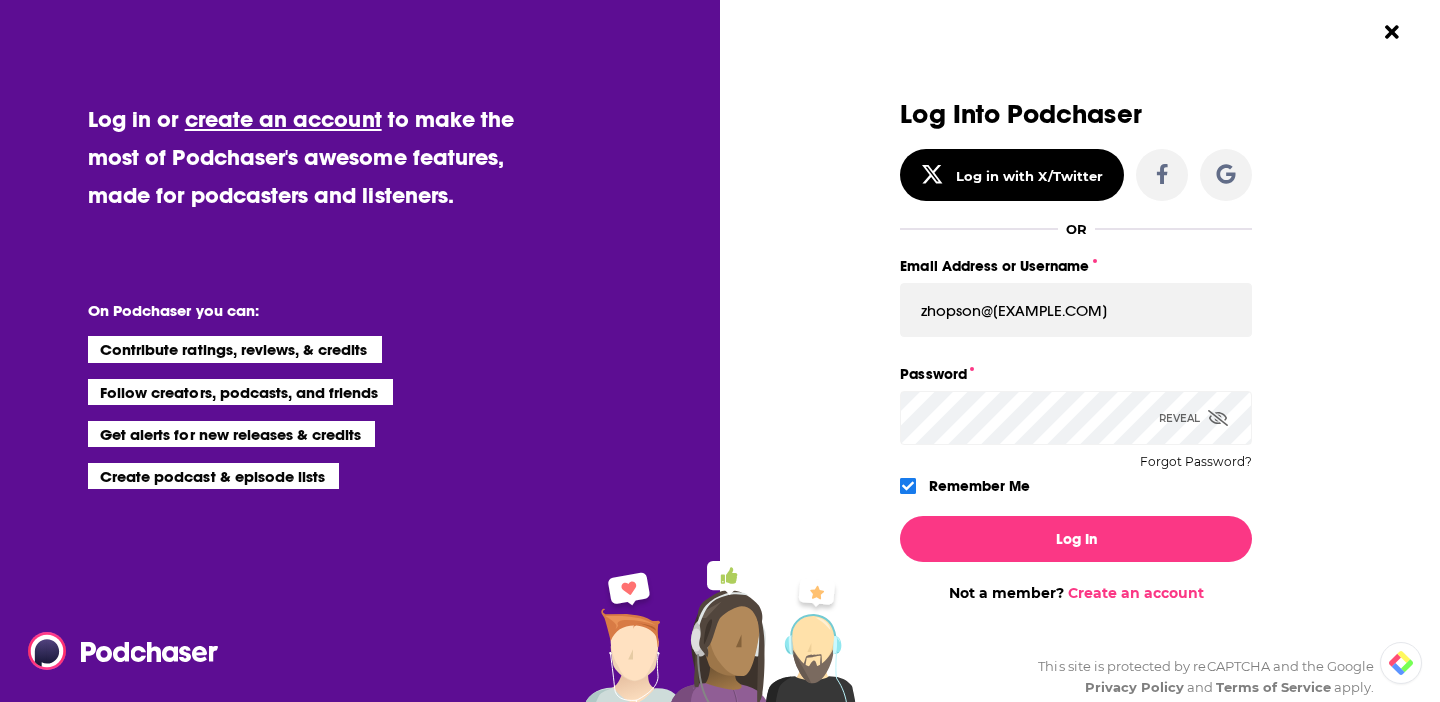 click on "Log In Not a member?   Create an account" at bounding box center (1076, 551) 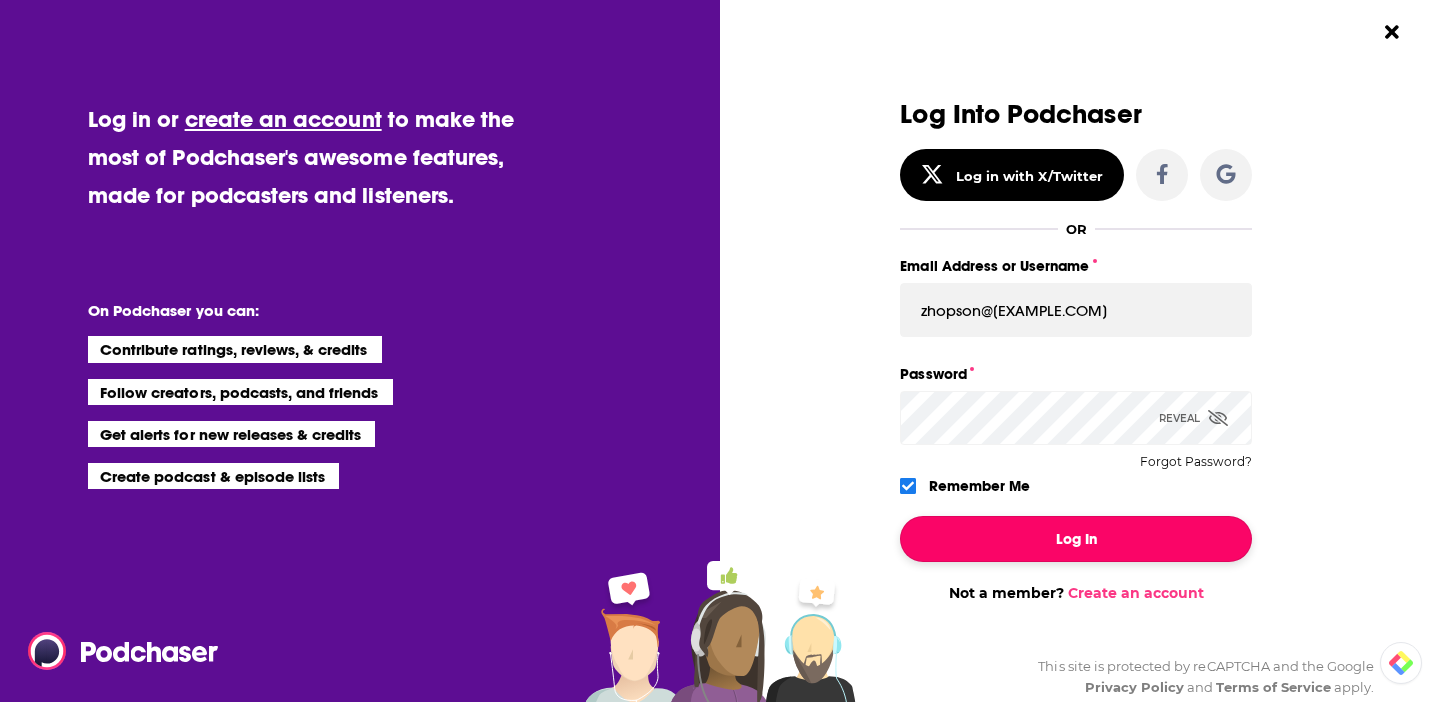 click on "Log In" at bounding box center (1076, 539) 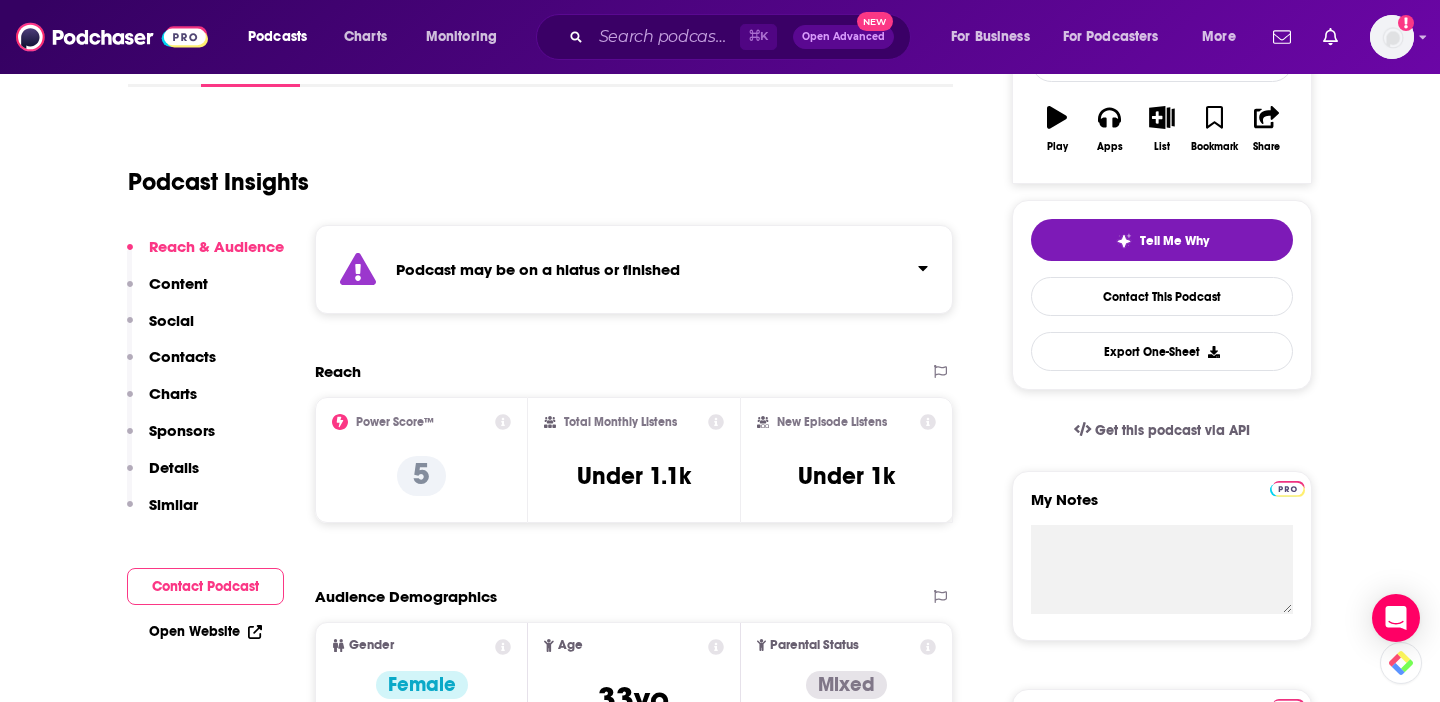 scroll, scrollTop: 349, scrollLeft: 0, axis: vertical 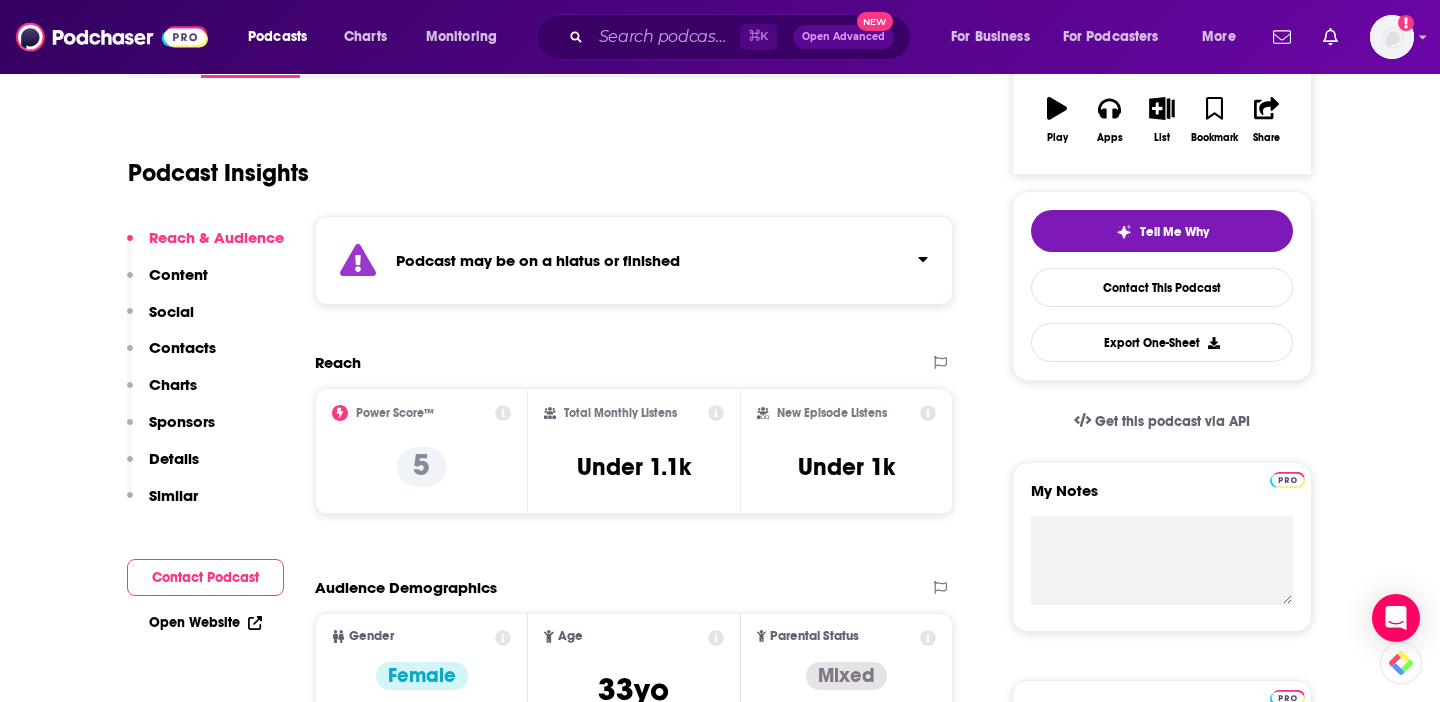 click on "Podcast Insights" at bounding box center [532, 161] 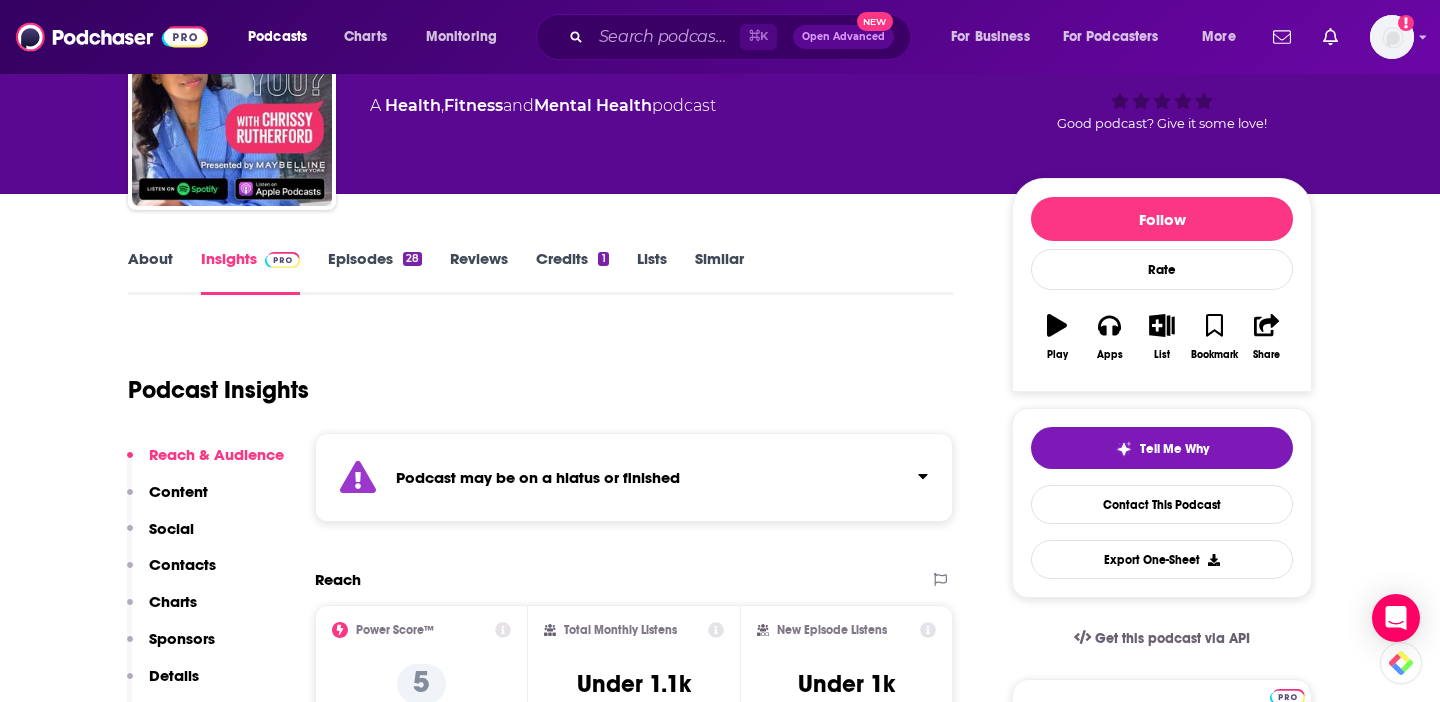 scroll, scrollTop: 0, scrollLeft: 0, axis: both 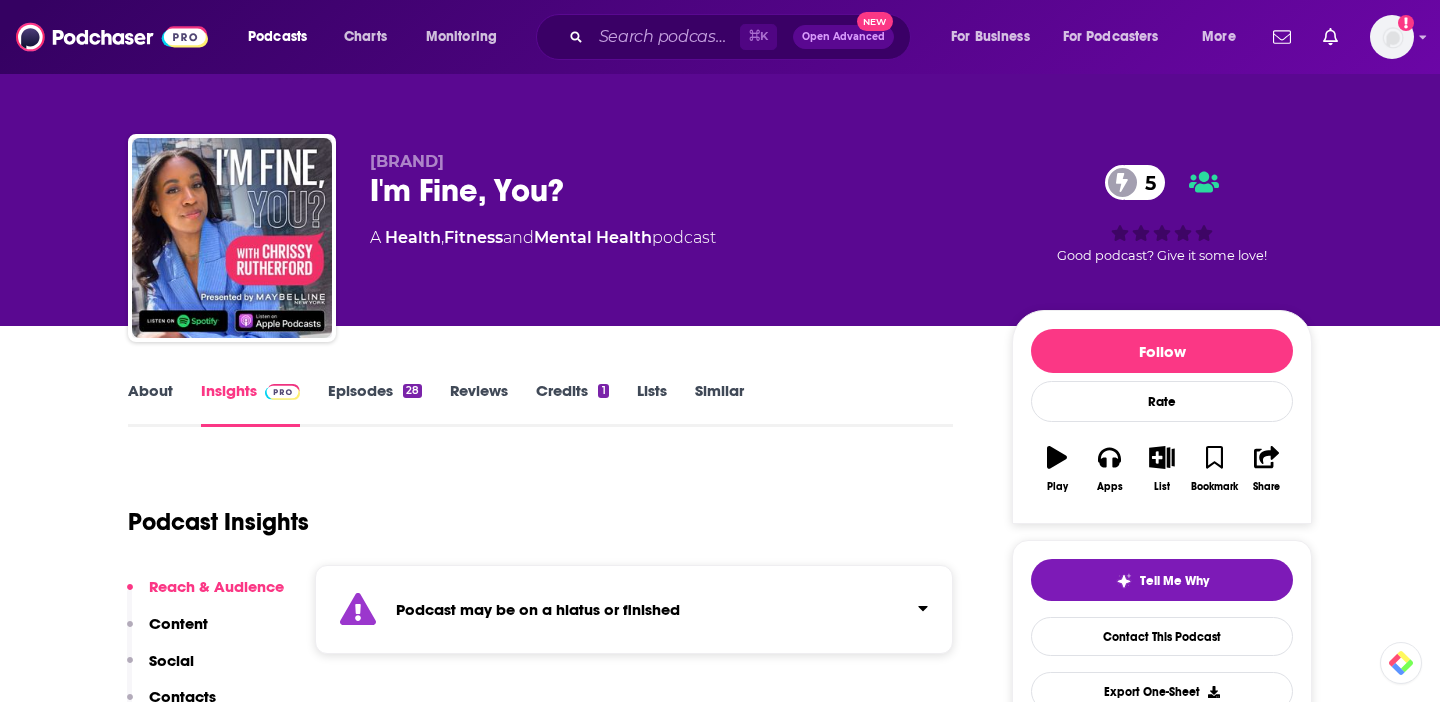 click on "⌘  K Open Advanced New" at bounding box center [723, 37] 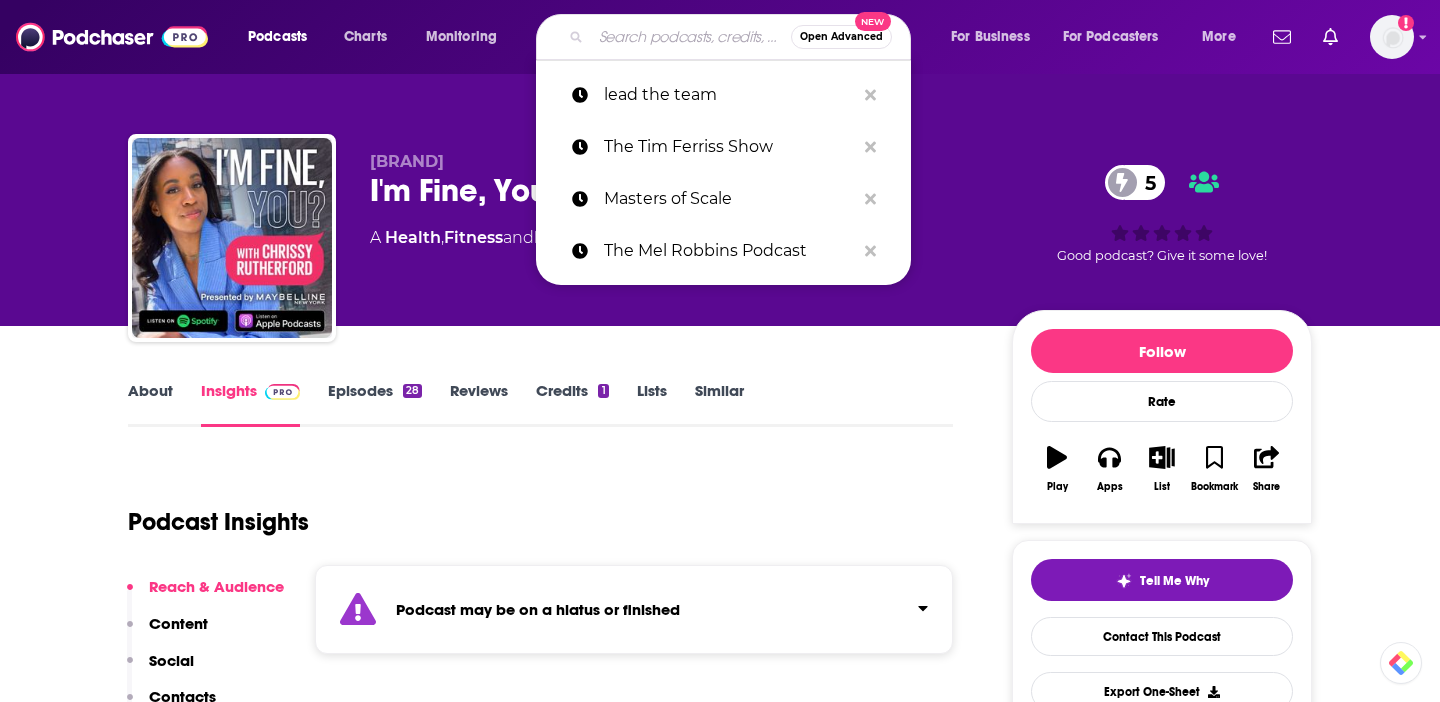 click at bounding box center [691, 37] 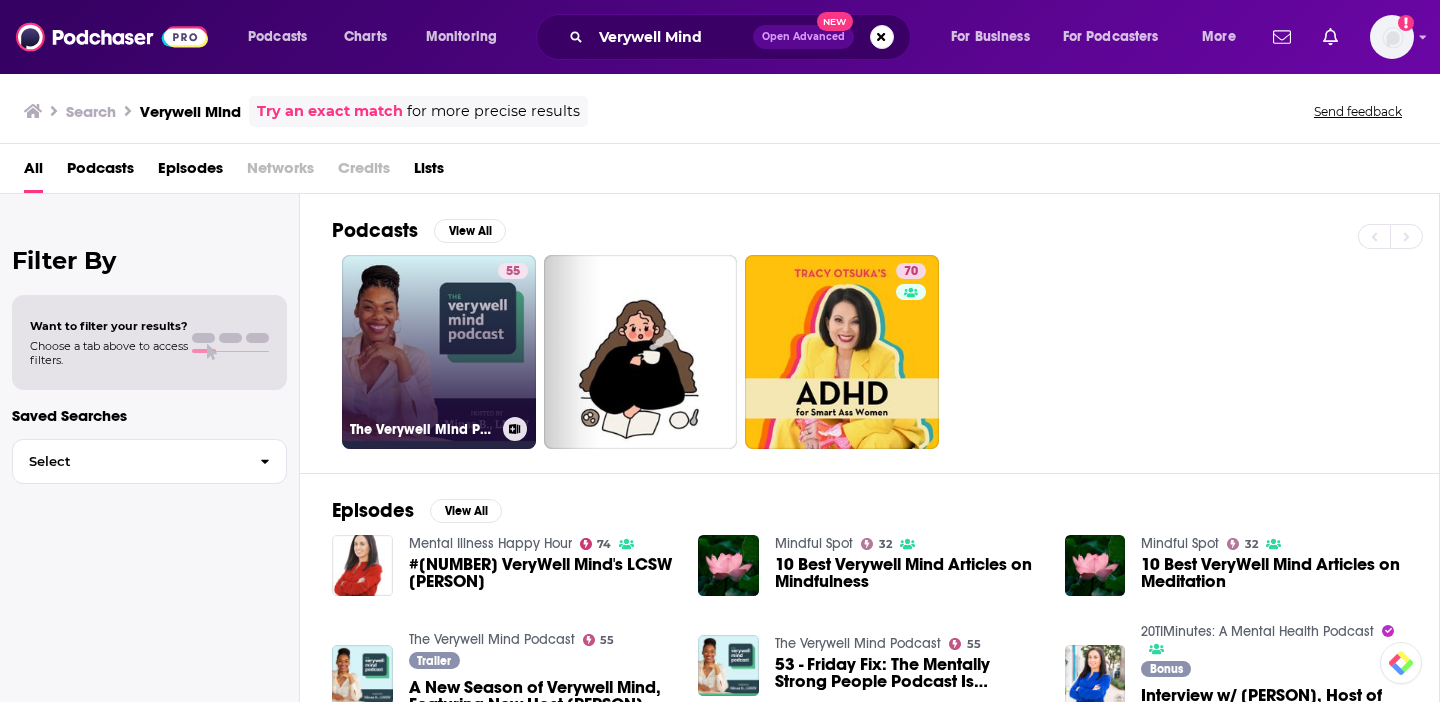 click on "55 The Verywell Mind Podcast" at bounding box center (439, 352) 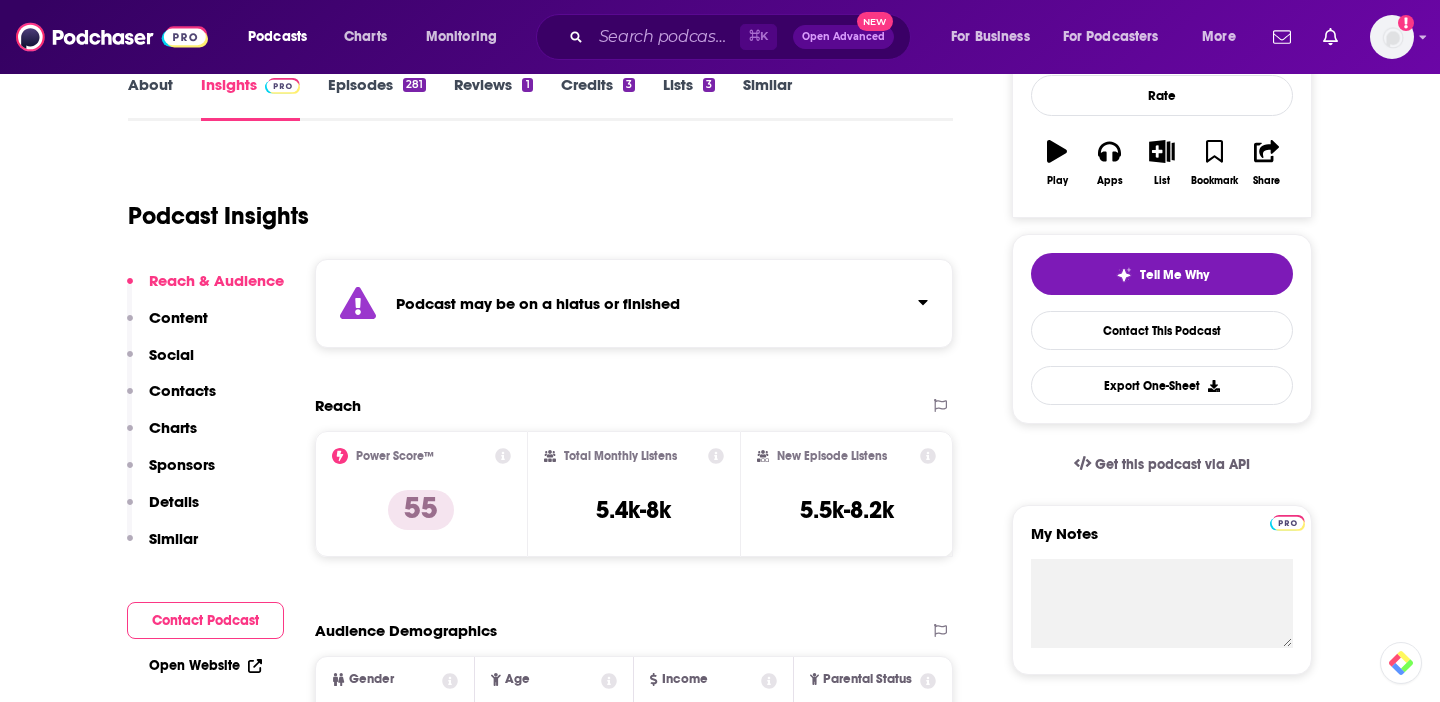 scroll, scrollTop: 308, scrollLeft: 0, axis: vertical 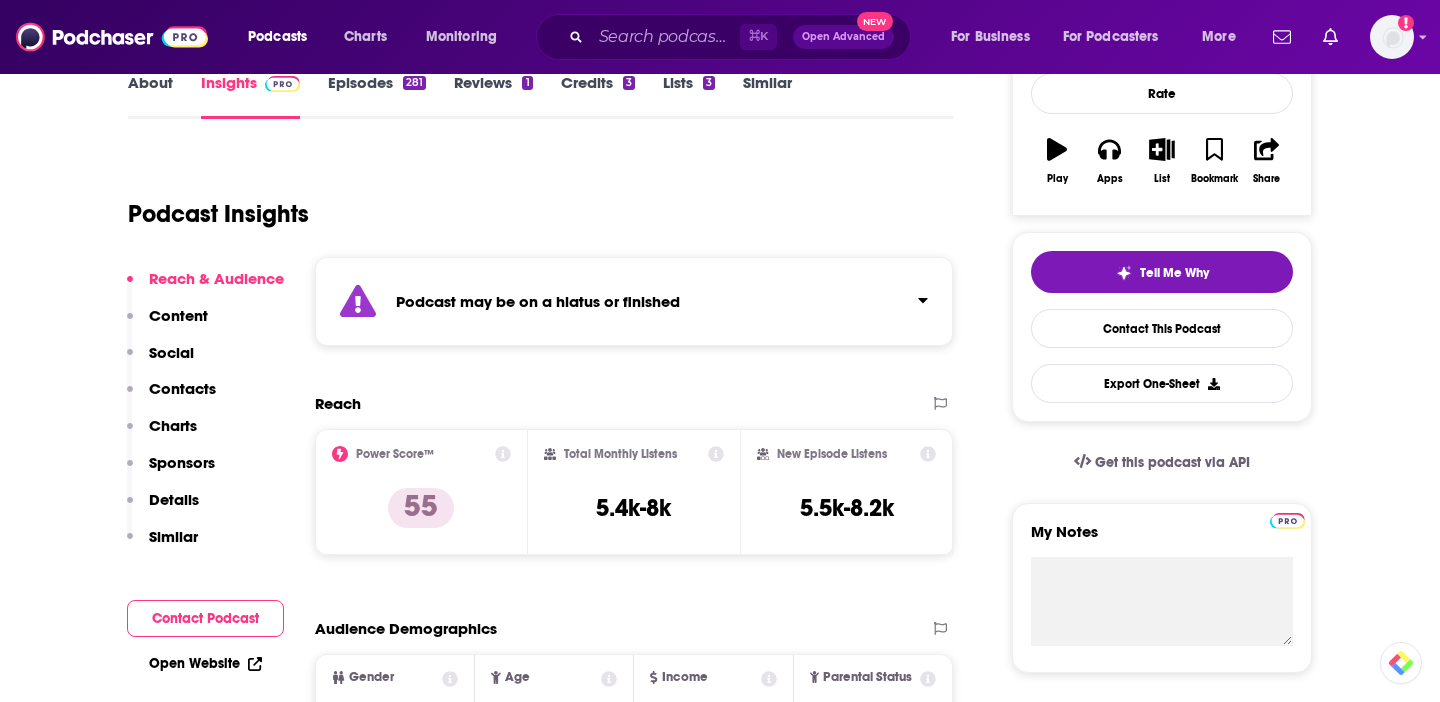 click on "Episodes 281" at bounding box center (377, 96) 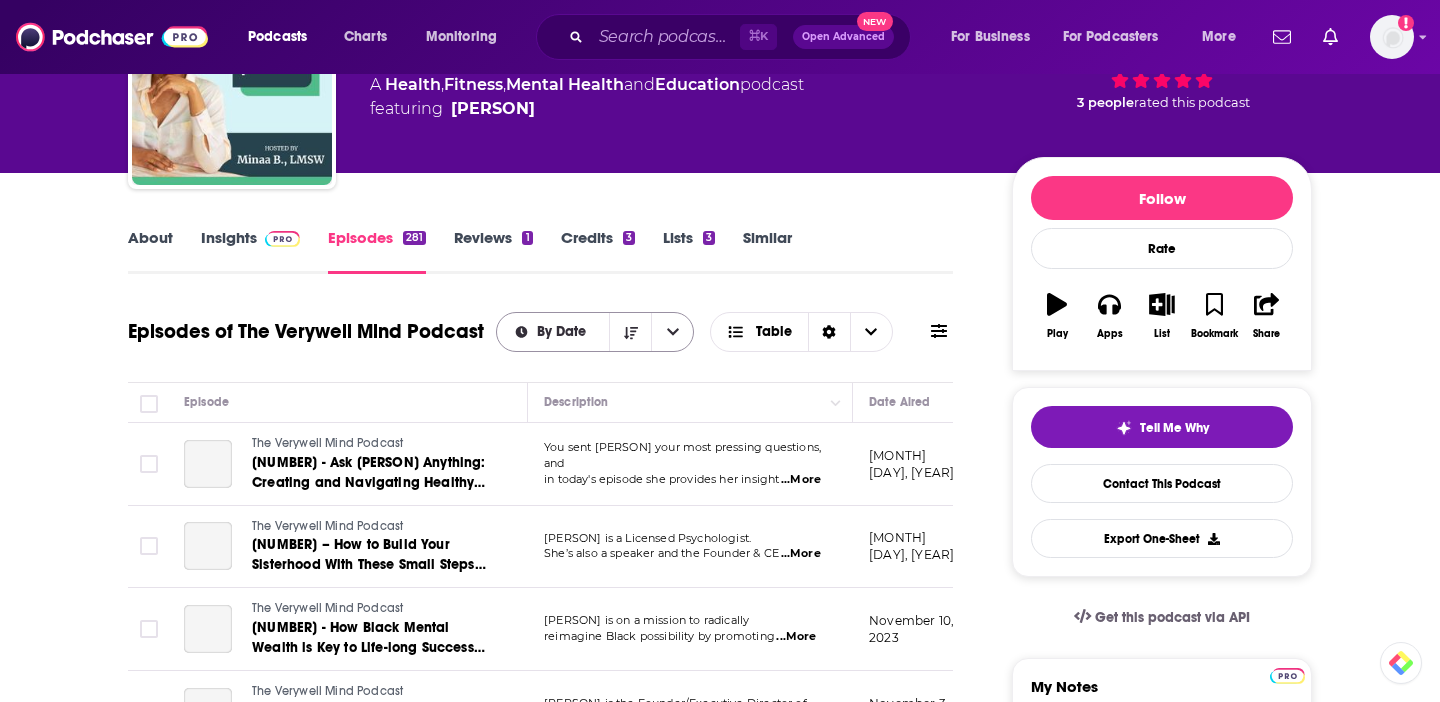 scroll, scrollTop: 161, scrollLeft: 0, axis: vertical 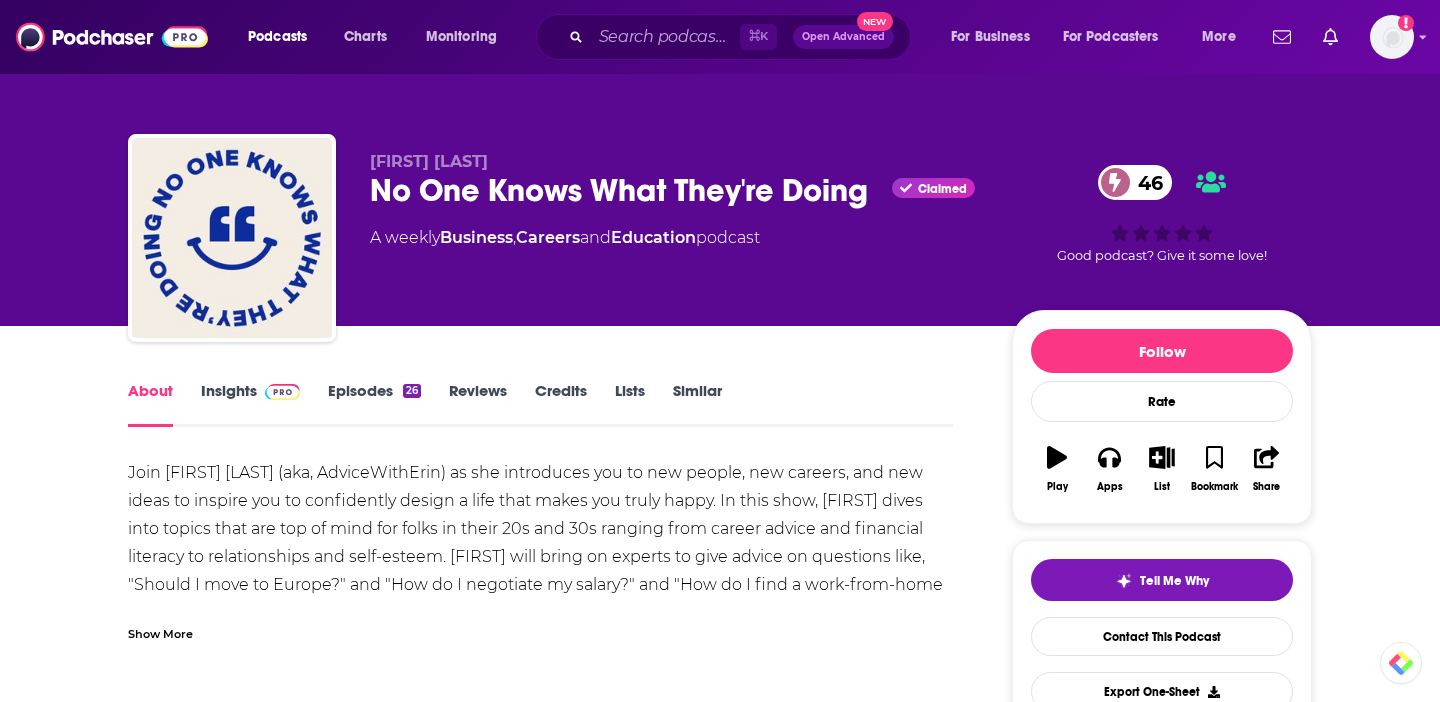 click on "Insights" at bounding box center [250, 404] 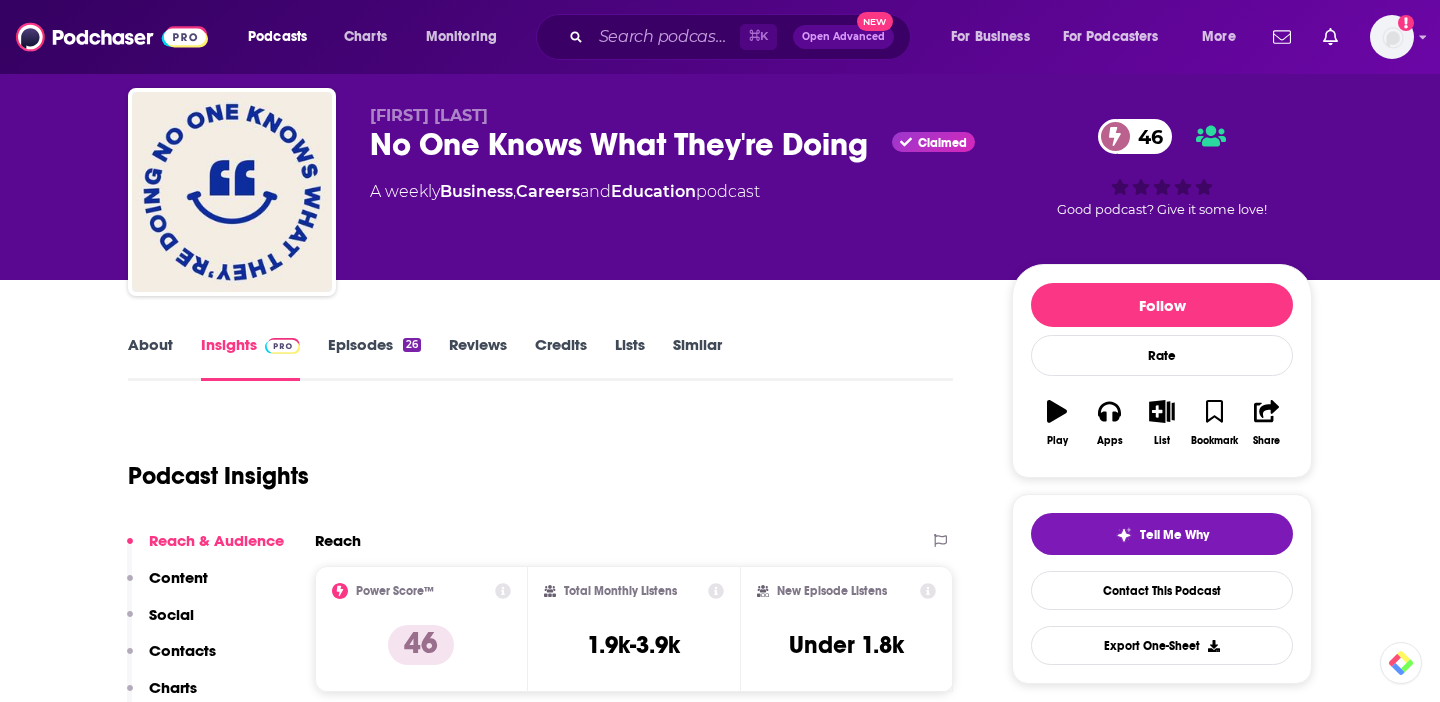 scroll, scrollTop: 0, scrollLeft: 0, axis: both 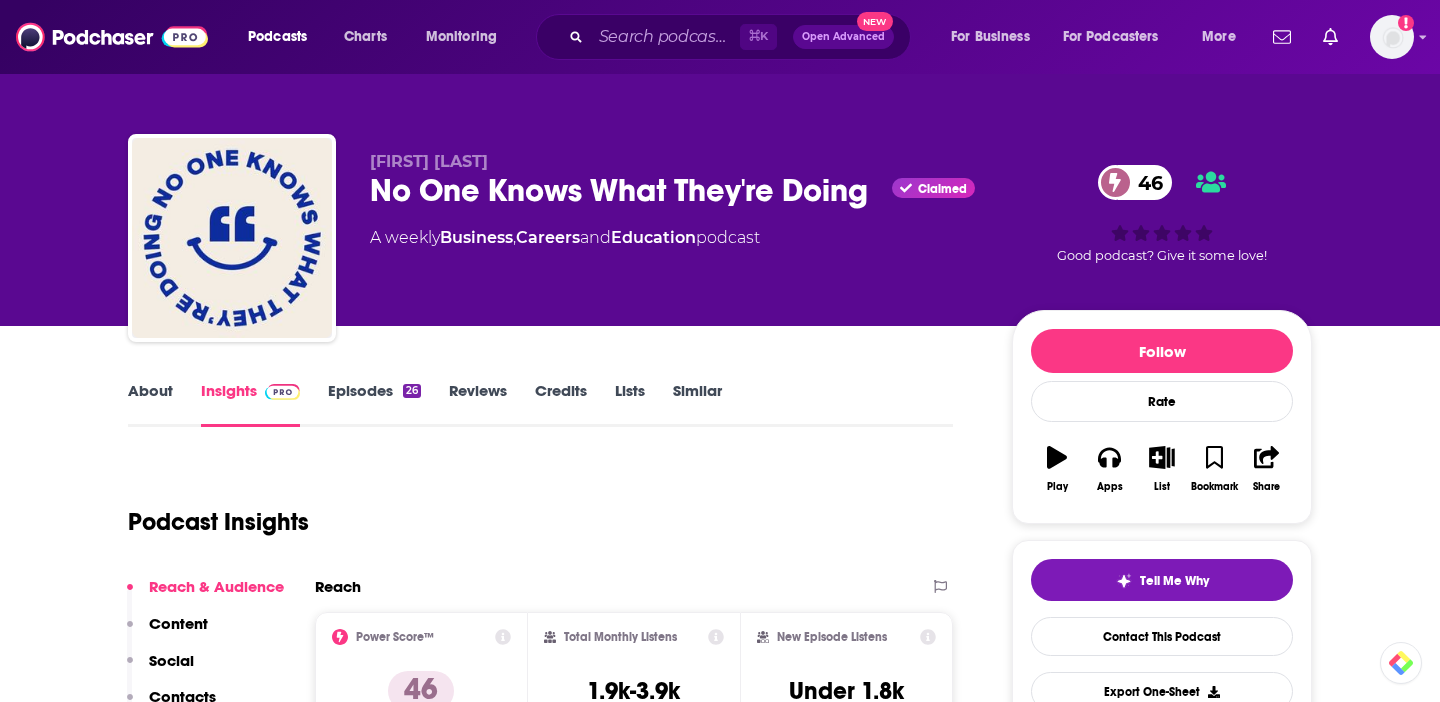 click on "About" at bounding box center (150, 404) 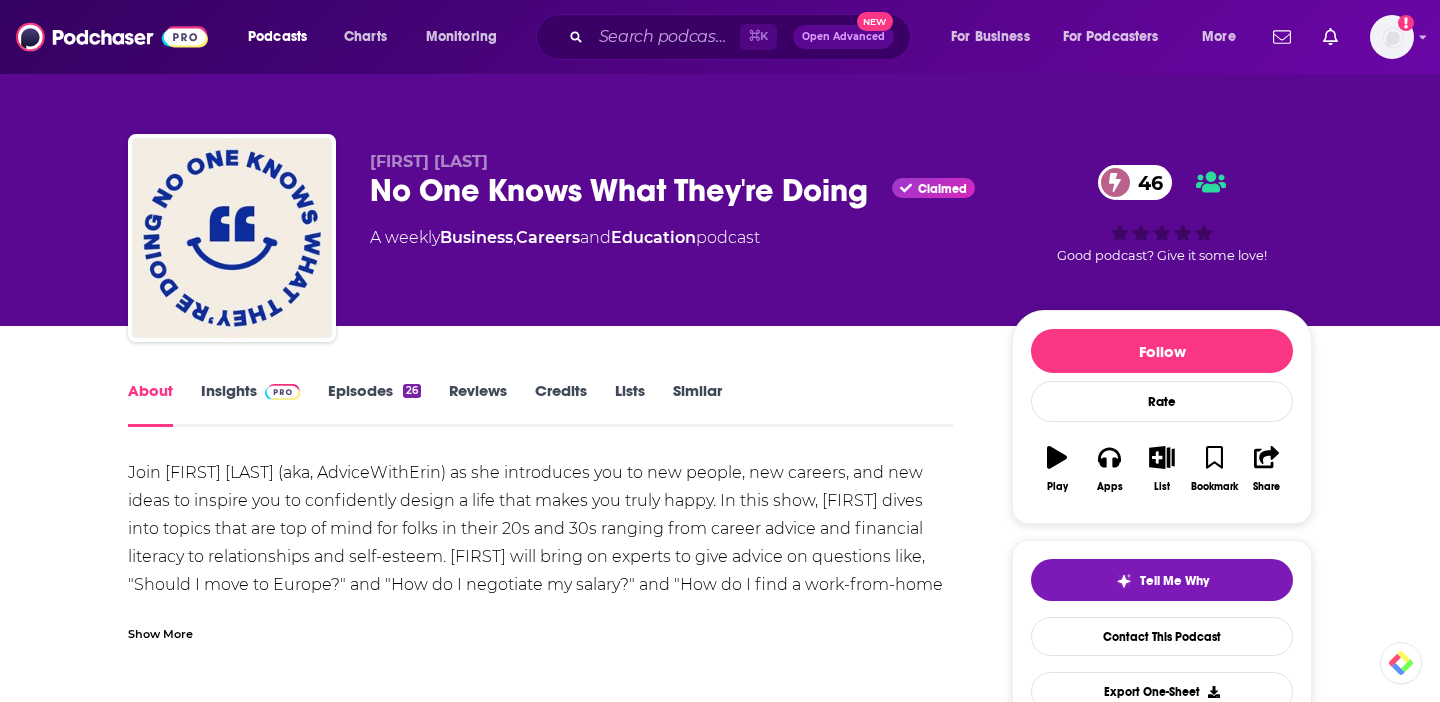 scroll, scrollTop: 154, scrollLeft: 0, axis: vertical 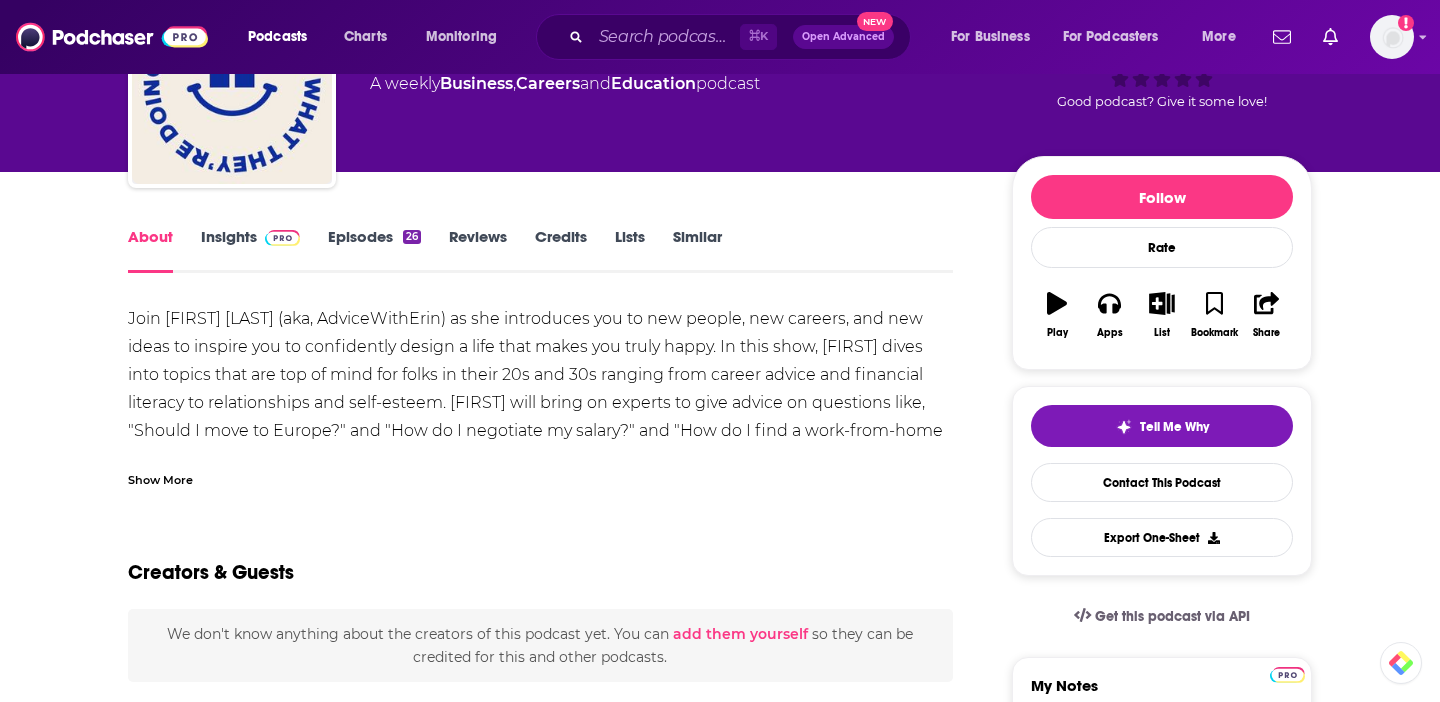 click on "Join Erin McGoff (aka, AdviceWithErin) as she introduces you to new people, new careers, and new ideas to inspire you to confidently design a life that makes you truly happy. In this show, Erin dives into topics that are top of mind for folks in their 20s and 30s ranging from career advice and financial literacy to relationships and self-esteem. Erin will bring on experts to give advice on questions like, "Should I move to Europe?" and "How do I negotiate my salary?" and "How do I find a work-from-home job that isn't a scam?". Listeners can expect to hear from various guests—psychologists, authors, CEOs, filmmakers, detectives, chefs, etc. There's more to life than the Sunday scaries, resumes, and the 9 to 5. In this show, you'll gain access to tangible opportunities, secret advice, and proven strategies to help you craft a life you love." at bounding box center [540, 431] 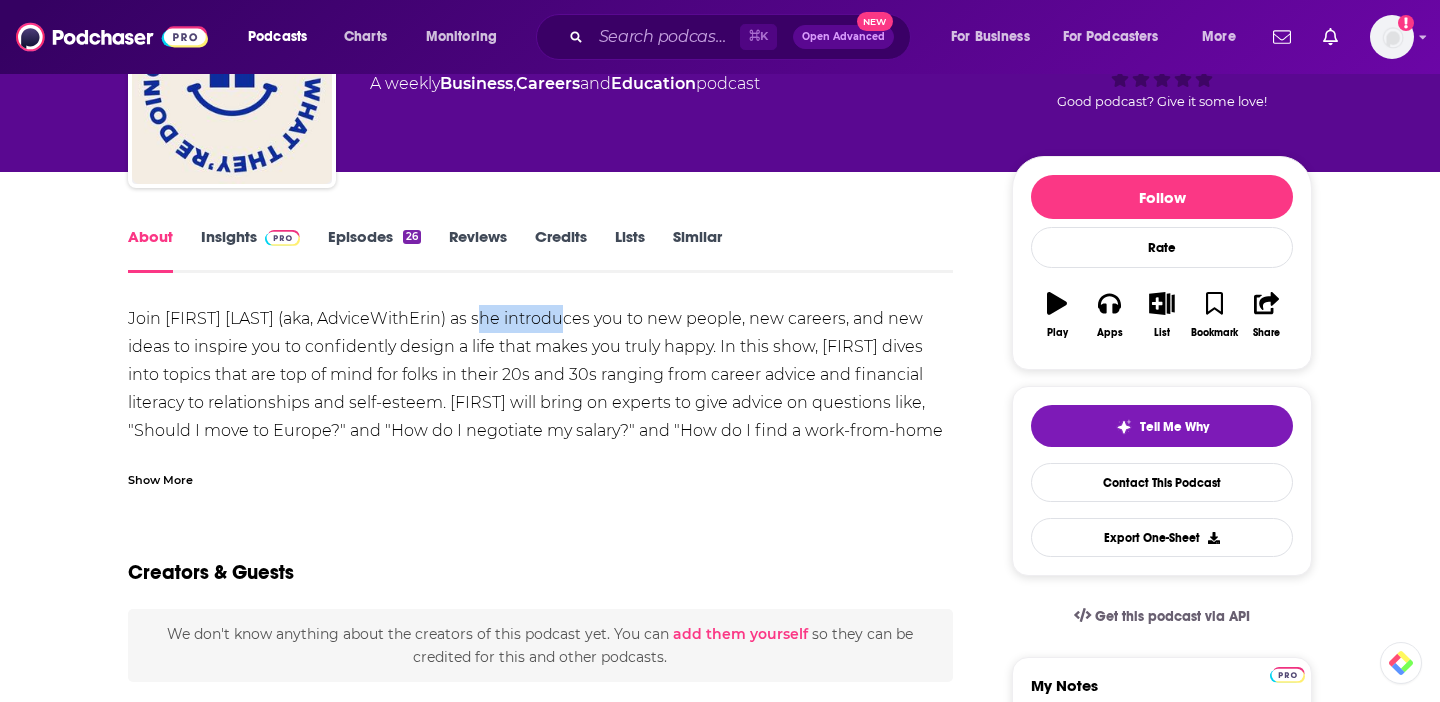 click on "Join Erin McGoff (aka, AdviceWithErin) as she introduces you to new people, new careers, and new ideas to inspire you to confidently design a life that makes you truly happy. In this show, Erin dives into topics that are top of mind for folks in their 20s and 30s ranging from career advice and financial literacy to relationships and self-esteem. Erin will bring on experts to give advice on questions like, "Should I move to Europe?" and "How do I negotiate my salary?" and "How do I find a work-from-home job that isn't a scam?". Listeners can expect to hear from various guests—psychologists, authors, CEOs, filmmakers, detectives, chefs, etc. There's more to life than the Sunday scaries, resumes, and the 9 to 5. In this show, you'll gain access to tangible opportunities, secret advice, and proven strategies to help you craft a life you love." at bounding box center [540, 431] 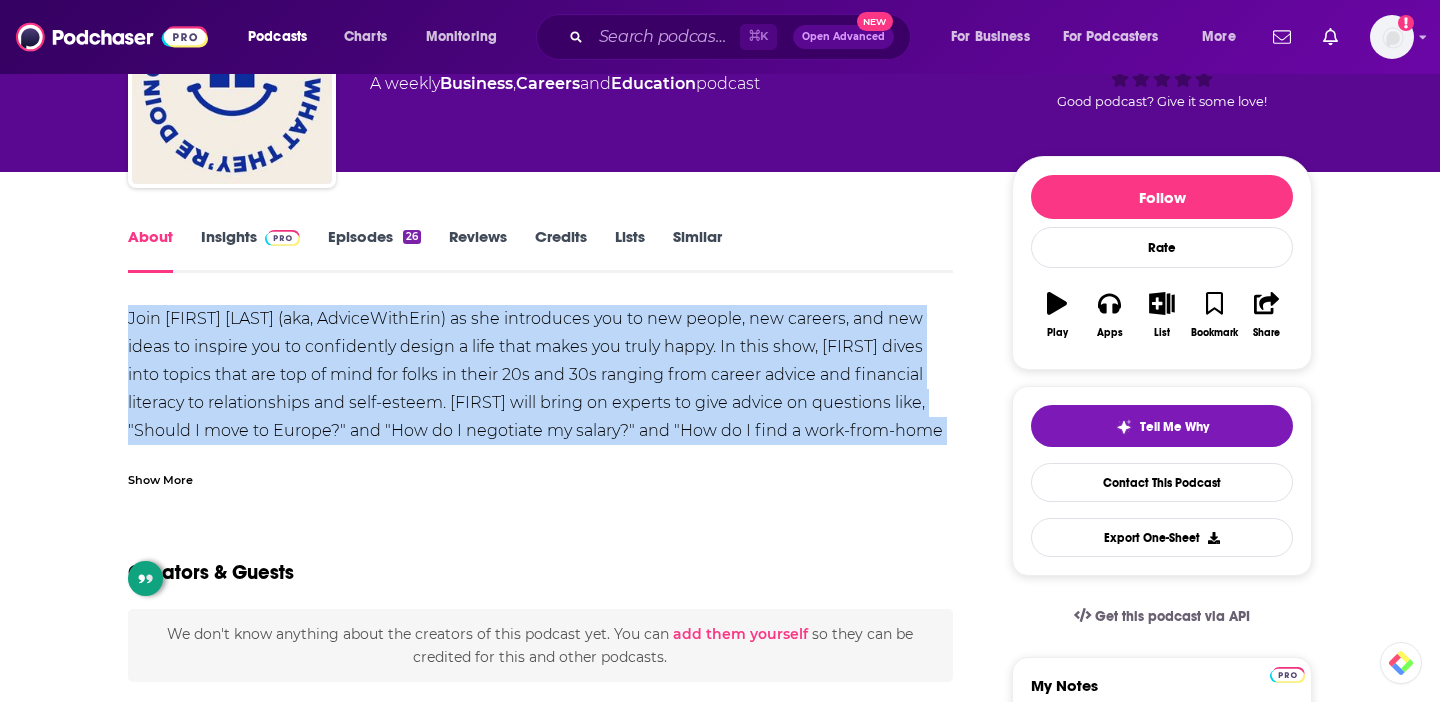 click on "Join Erin McGoff (aka, AdviceWithErin) as she introduces you to new people, new careers, and new ideas to inspire you to confidently design a life that makes you truly happy. In this show, Erin dives into topics that are top of mind for folks in their 20s and 30s ranging from career advice and financial literacy to relationships and self-esteem. Erin will bring on experts to give advice on questions like, "Should I move to Europe?" and "How do I negotiate my salary?" and "How do I find a work-from-home job that isn't a scam?". Listeners can expect to hear from various guests—psychologists, authors, CEOs, filmmakers, detectives, chefs, etc. There's more to life than the Sunday scaries, resumes, and the 9 to 5. In this show, you'll gain access to tangible opportunities, secret advice, and proven strategies to help you craft a life you love." at bounding box center [540, 431] 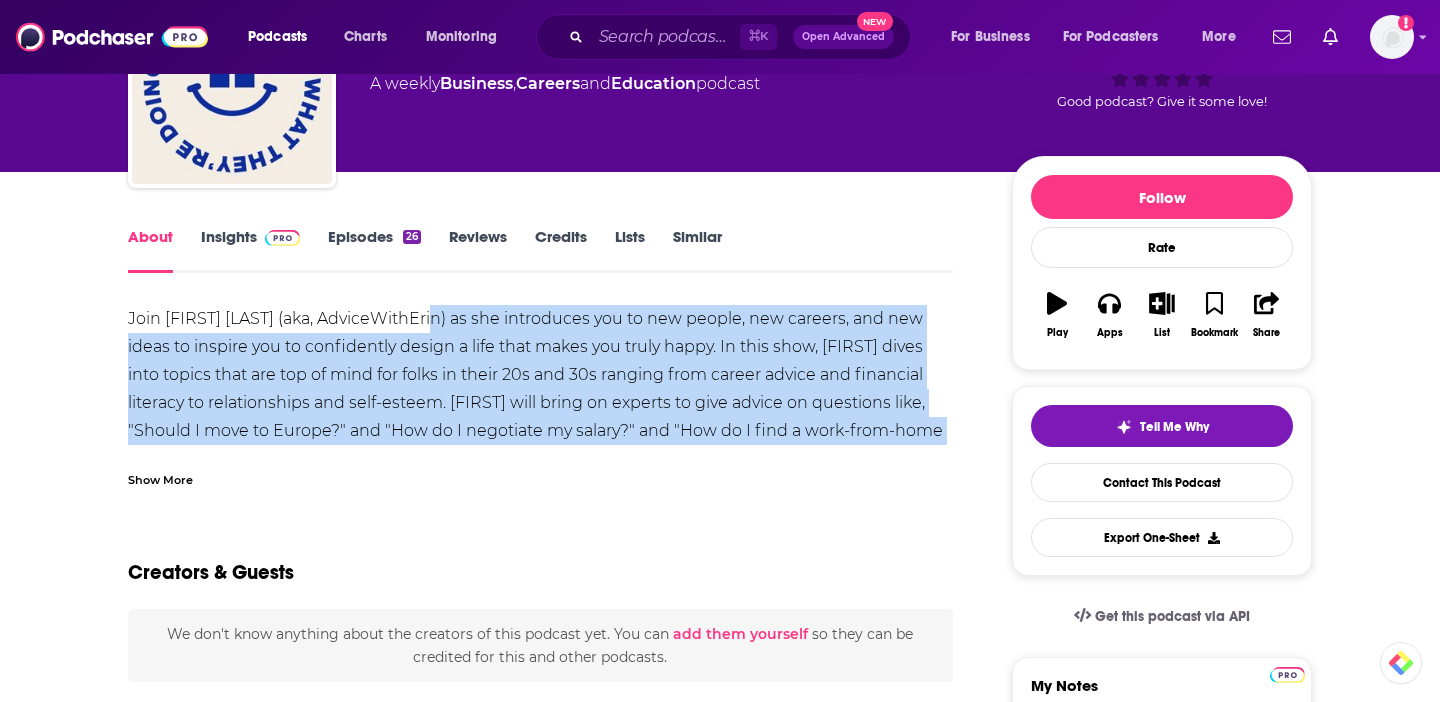 drag, startPoint x: 436, startPoint y: 331, endPoint x: 783, endPoint y: 453, distance: 367.82196 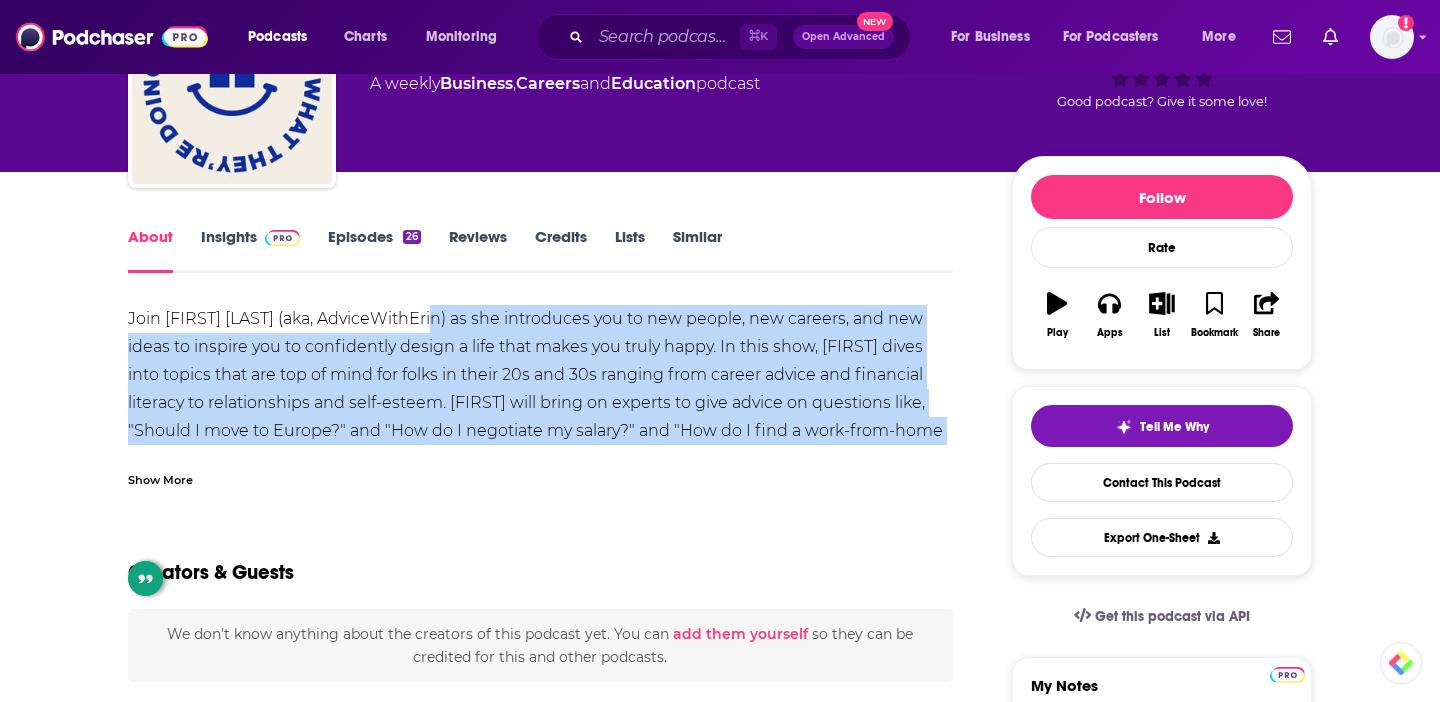 click on "Join Erin McGoff (aka, AdviceWithErin) as she introduces you to new people, new careers, and new ideas to inspire you to confidently design a life that makes you truly happy. In this show, Erin dives into topics that are top of mind for folks in their 20s and 30s ranging from career advice and financial literacy to relationships and self-esteem. Erin will bring on experts to give advice on questions like, "Should I move to Europe?" and "How do I negotiate my salary?" and "How do I find a work-from-home job that isn't a scam?". Listeners can expect to hear from various guests—psychologists, authors, CEOs, filmmakers, detectives, chefs, etc. There's more to life than the Sunday scaries, resumes, and the 9 to 5. In this show, you'll gain access to tangible opportunities, secret advice, and proven strategies to help you craft a life you love. Show More" at bounding box center (540, 396) 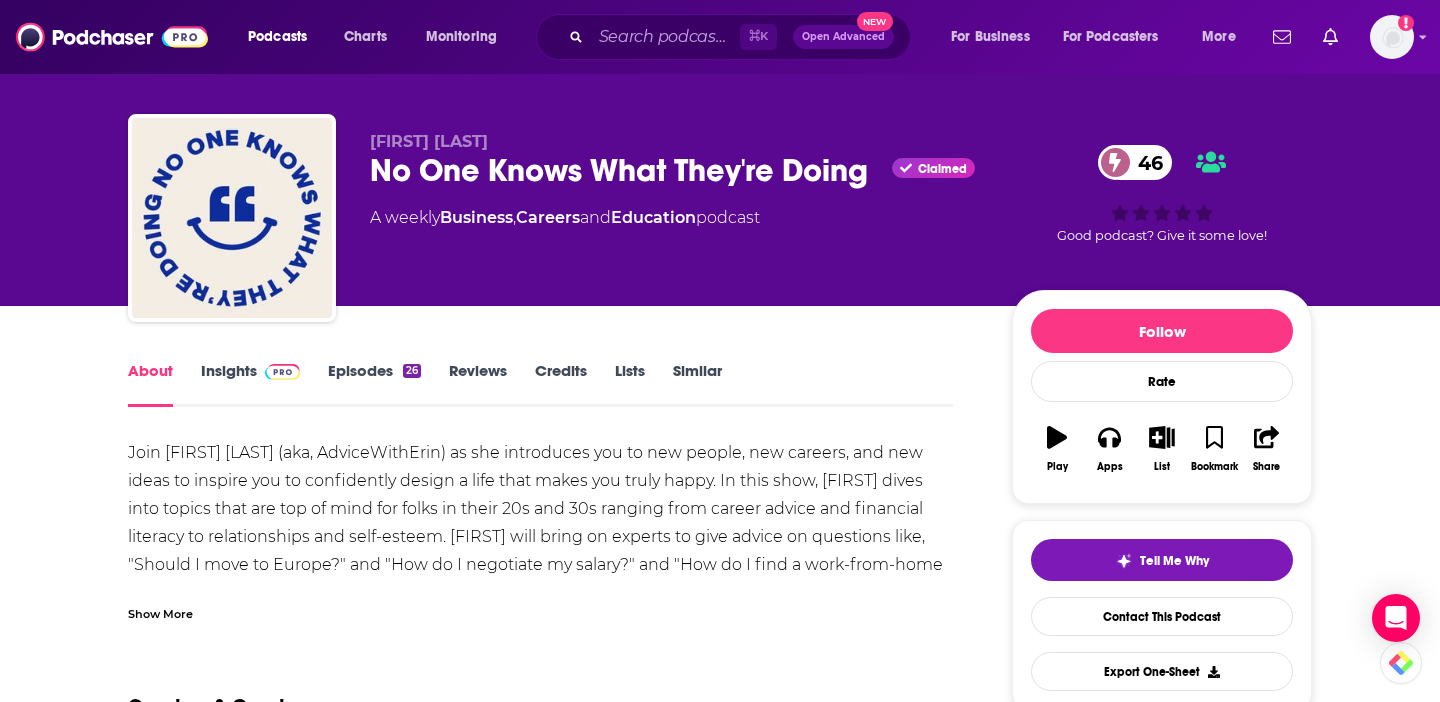 scroll, scrollTop: 0, scrollLeft: 0, axis: both 